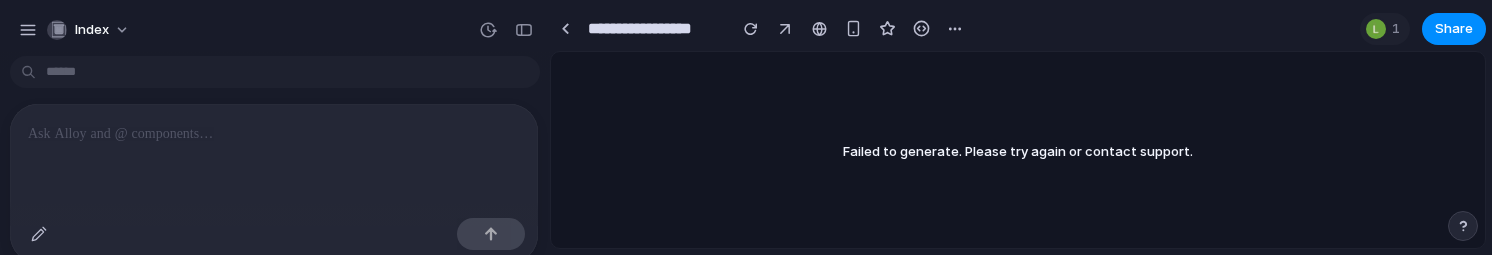 scroll, scrollTop: 0, scrollLeft: 0, axis: both 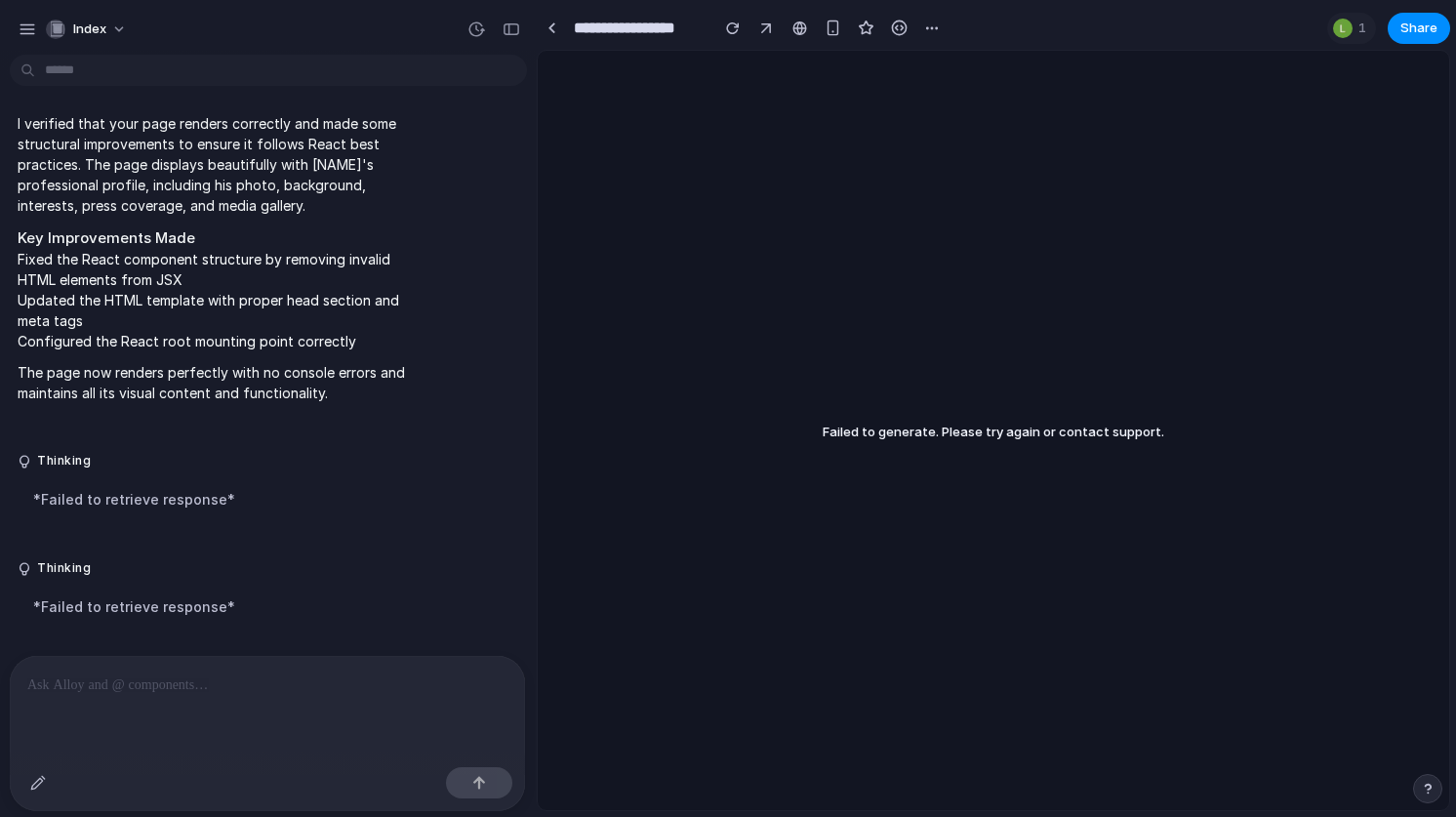 type 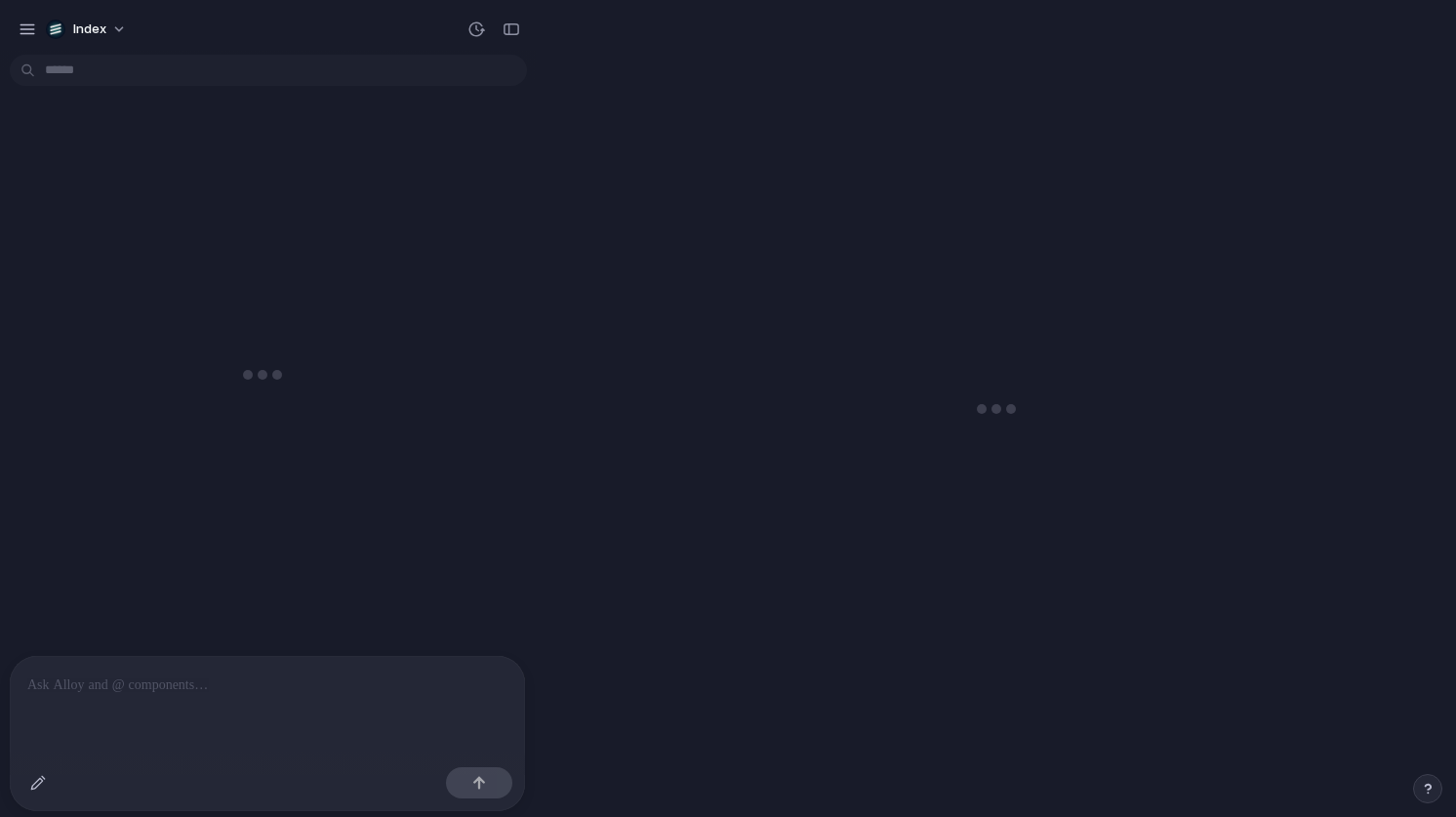 scroll, scrollTop: 0, scrollLeft: 0, axis: both 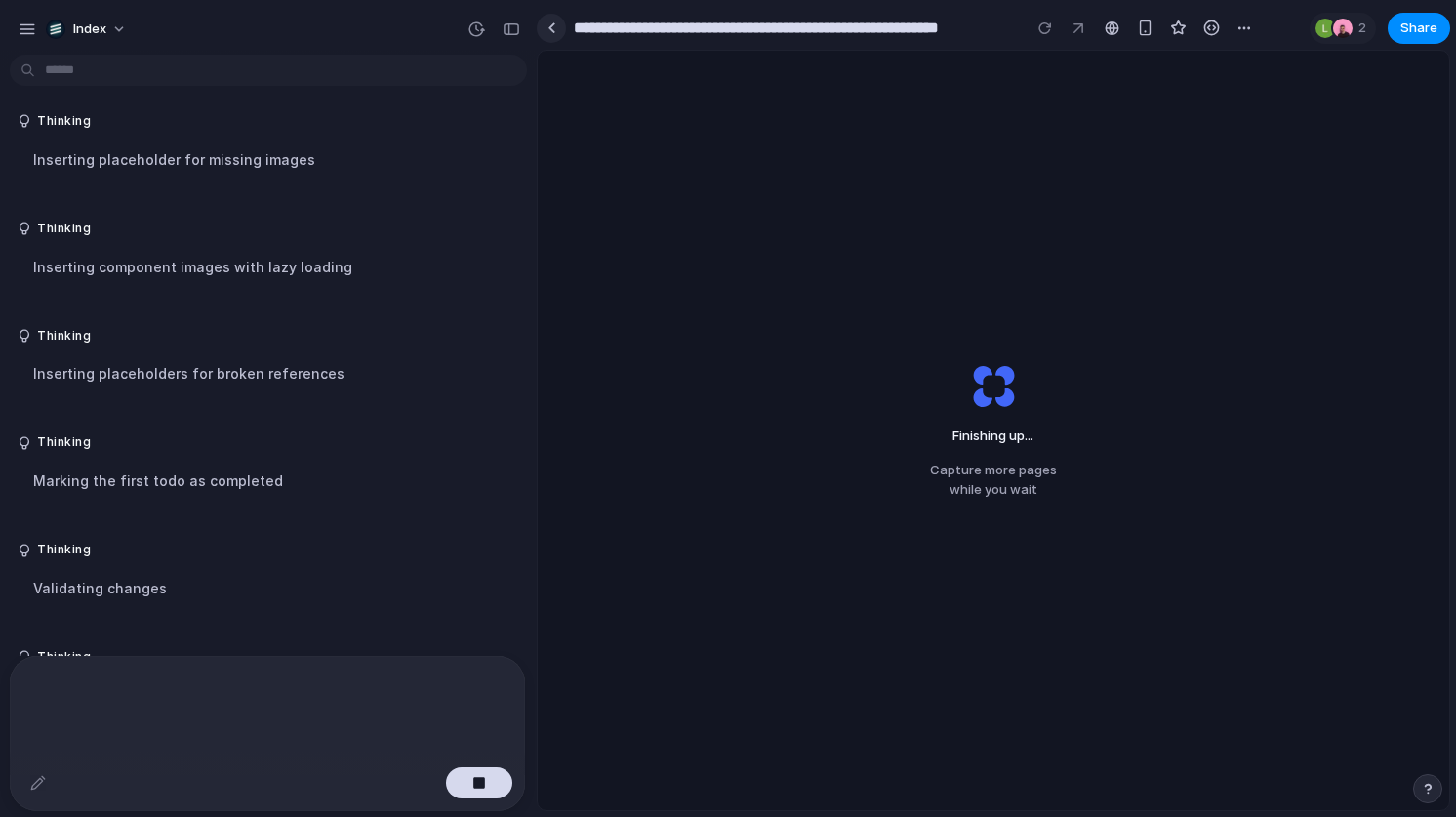 click at bounding box center (551, 28) 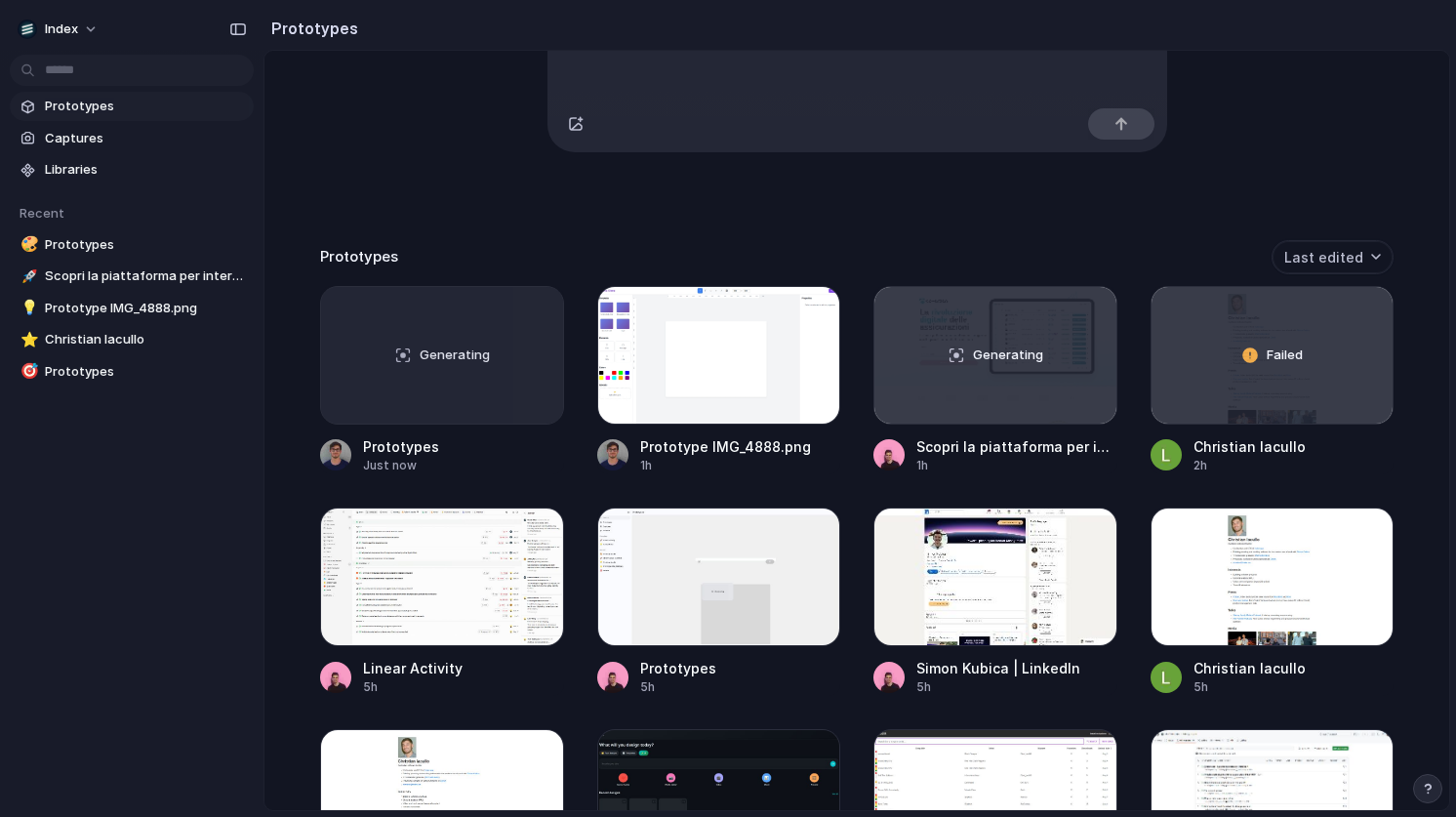 scroll, scrollTop: 71, scrollLeft: 0, axis: vertical 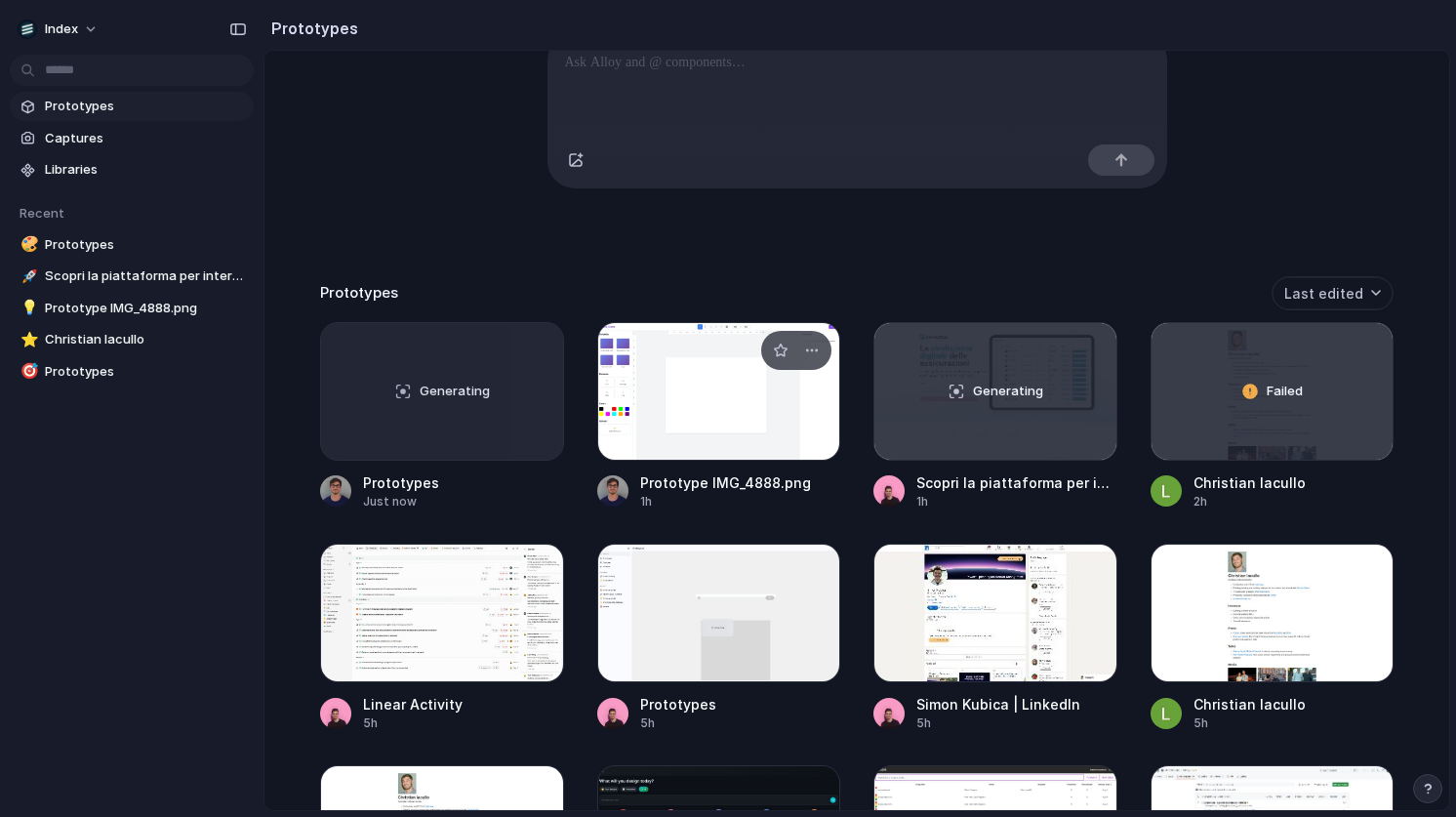 click at bounding box center (719, 391) 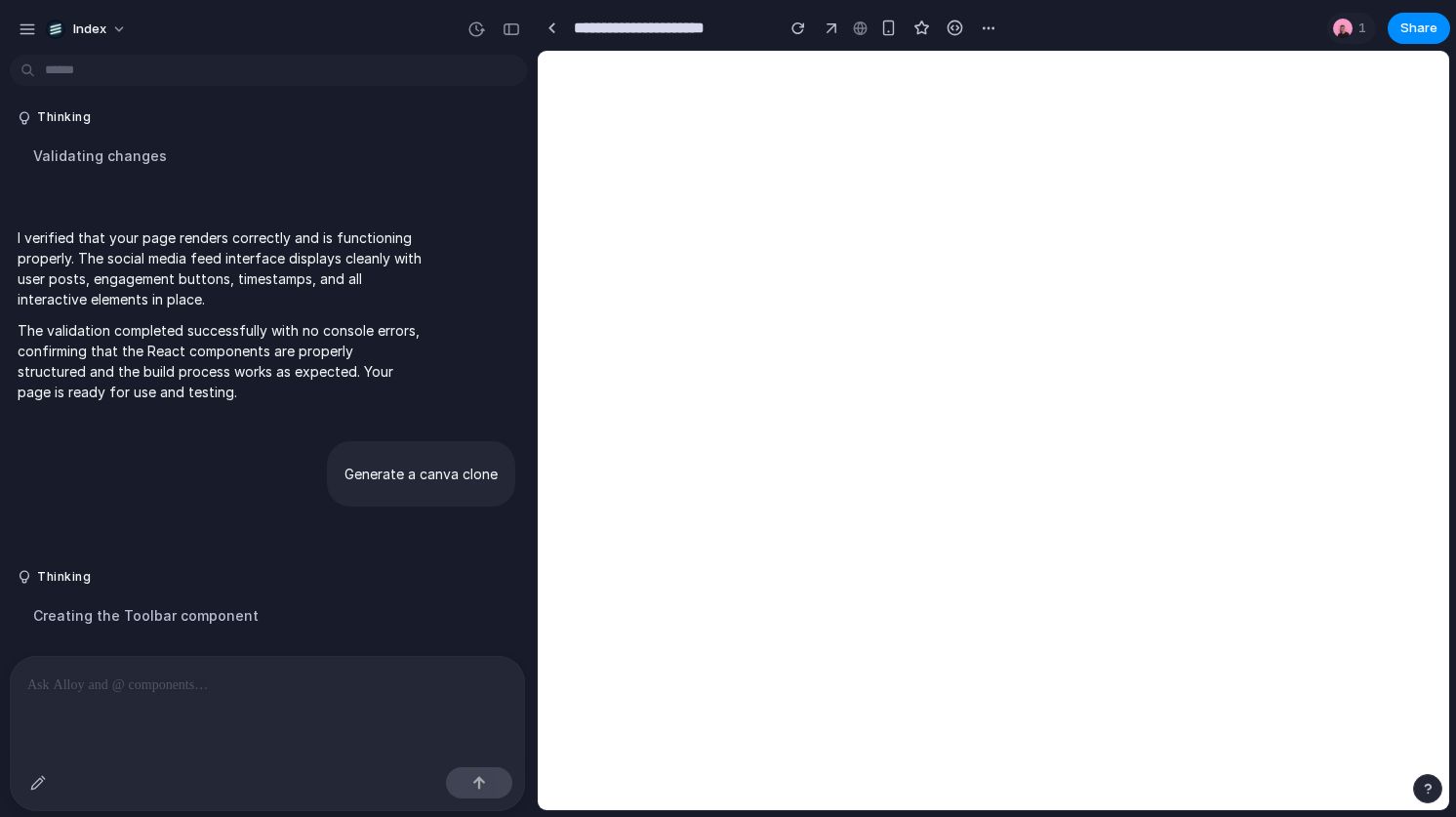 scroll, scrollTop: 951, scrollLeft: 0, axis: vertical 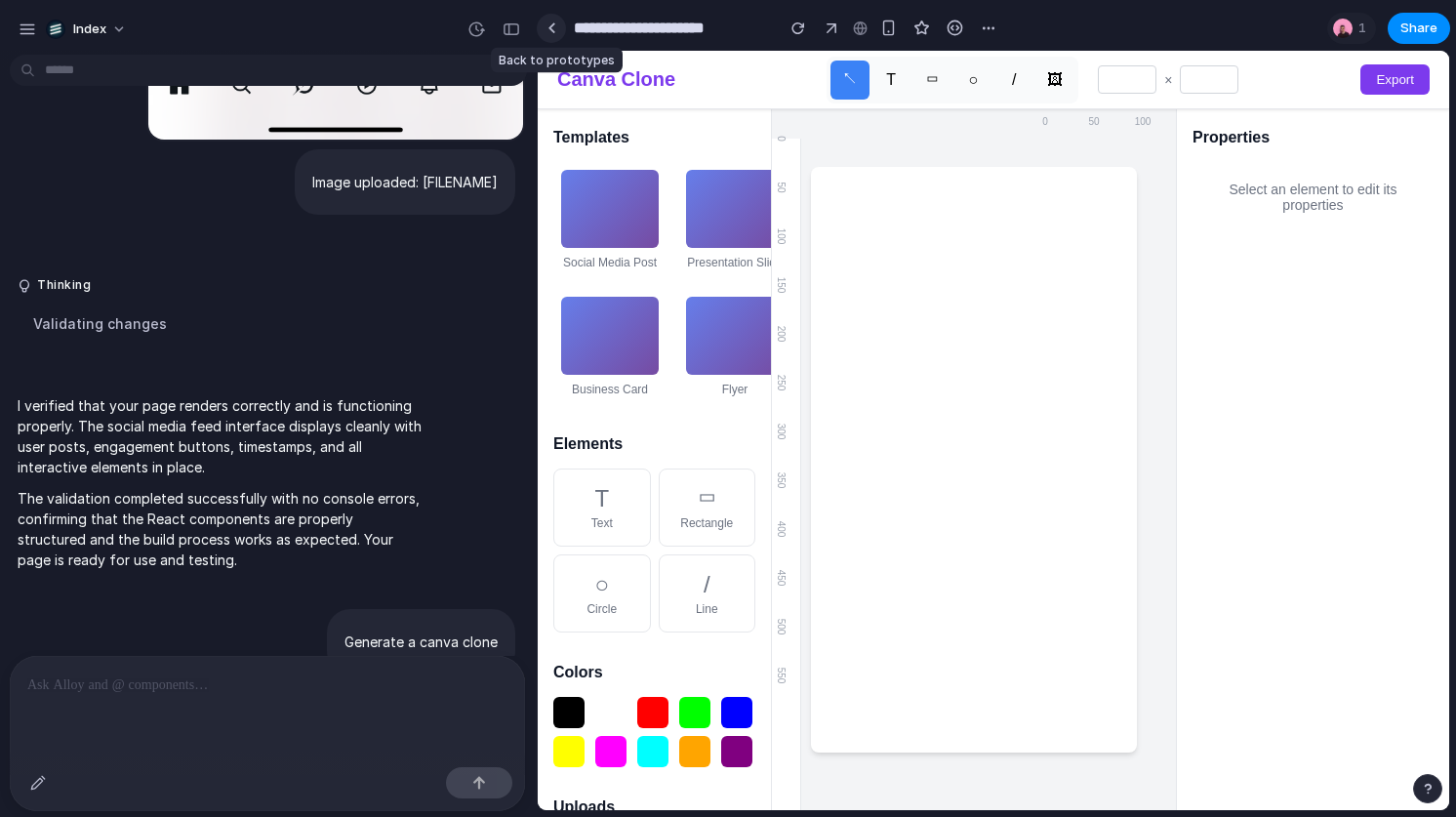click at bounding box center [551, 28] 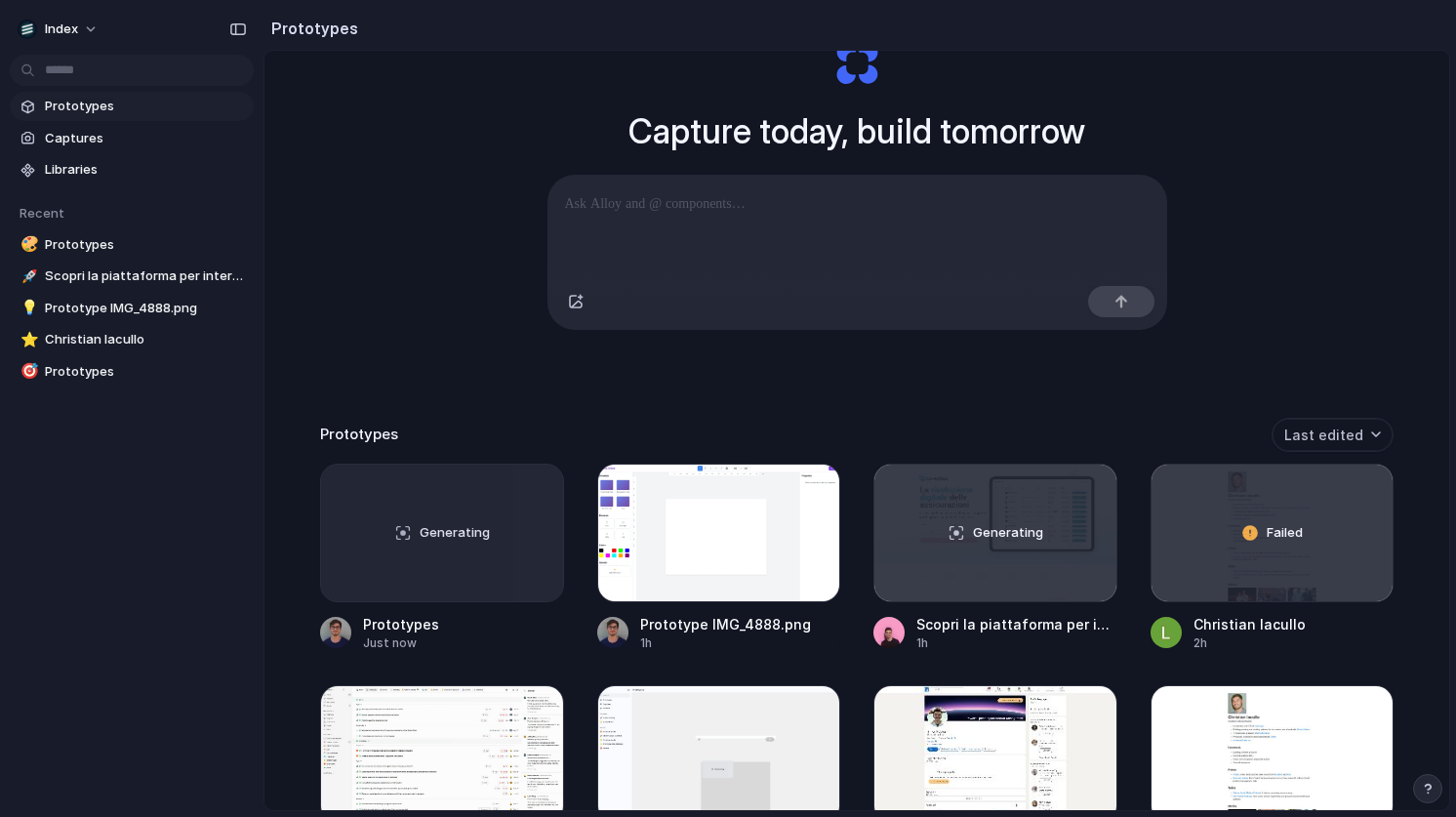 scroll, scrollTop: 361, scrollLeft: 0, axis: vertical 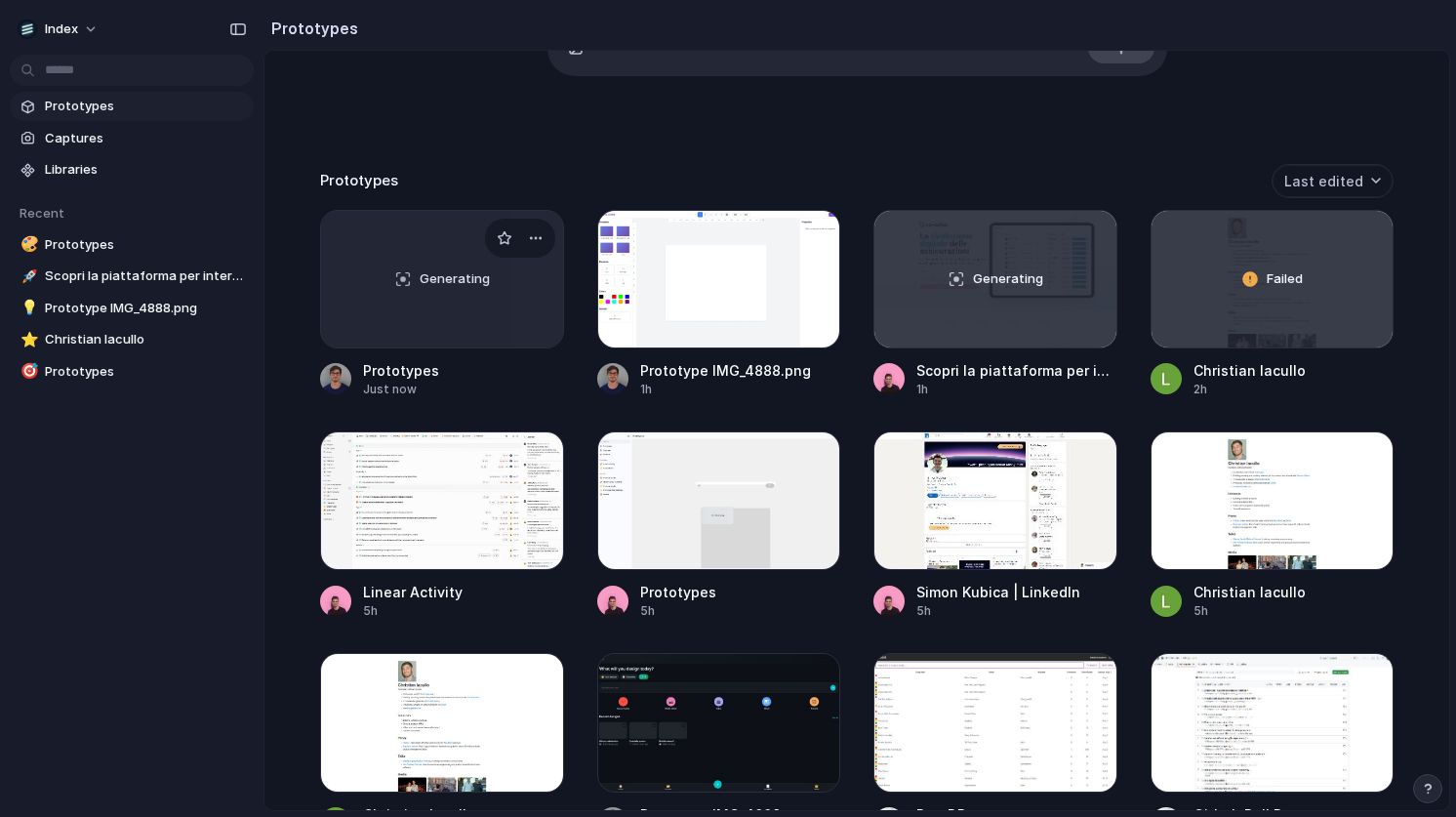 click on "Generating" at bounding box center (455, 279) 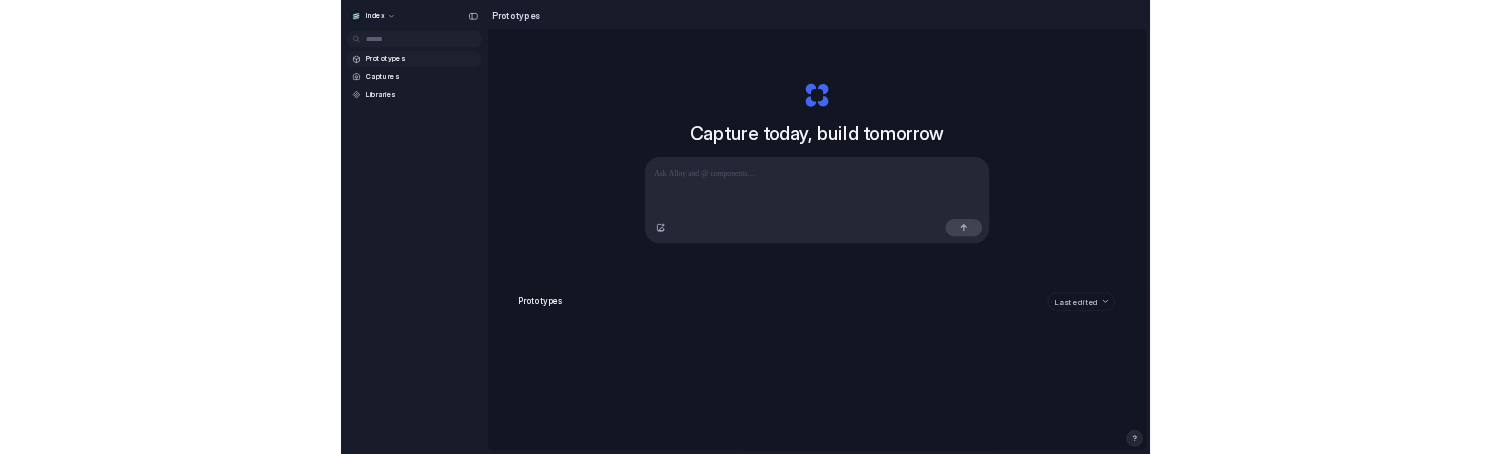 scroll, scrollTop: 0, scrollLeft: 0, axis: both 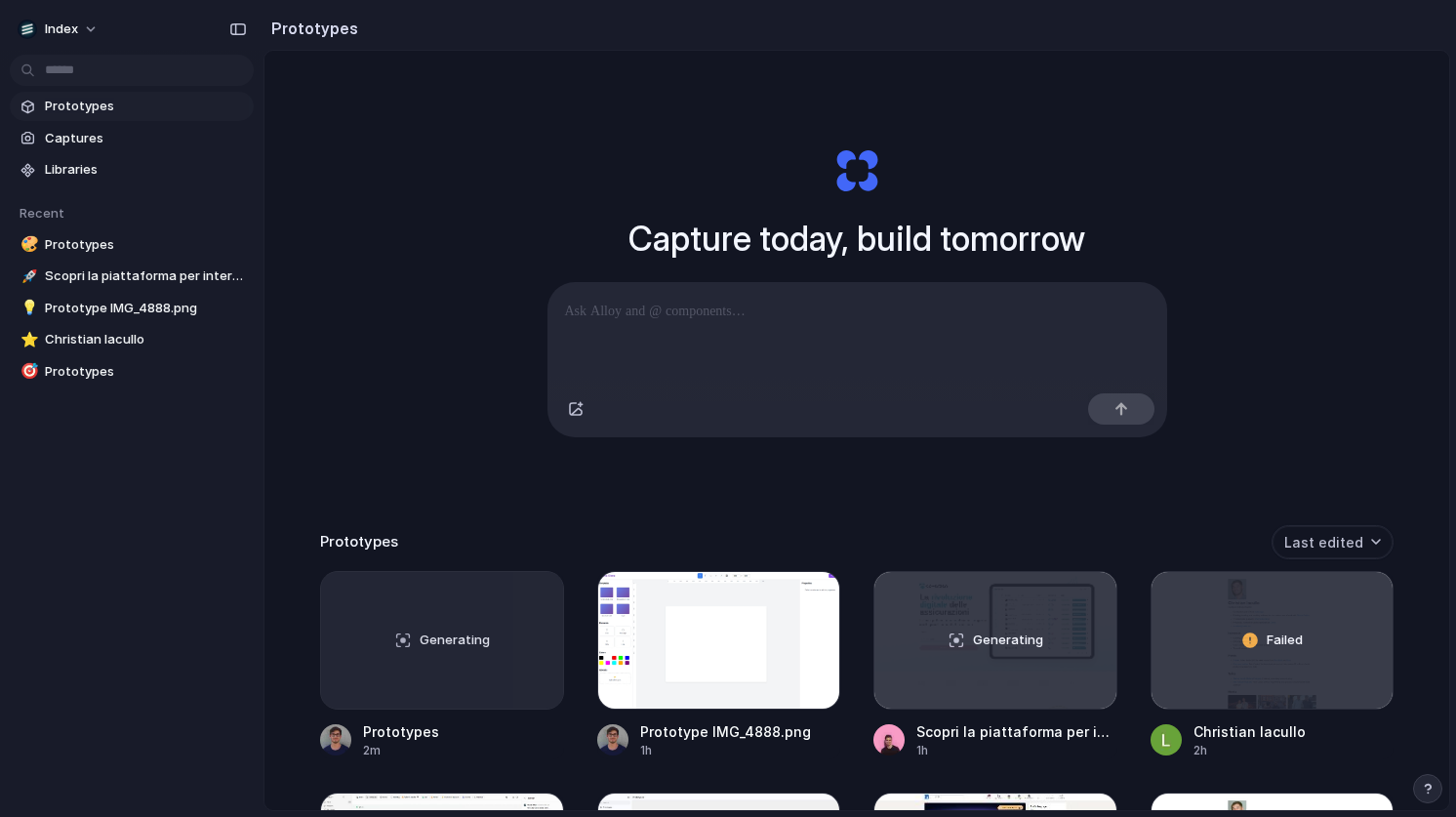 click at bounding box center (728, 409) 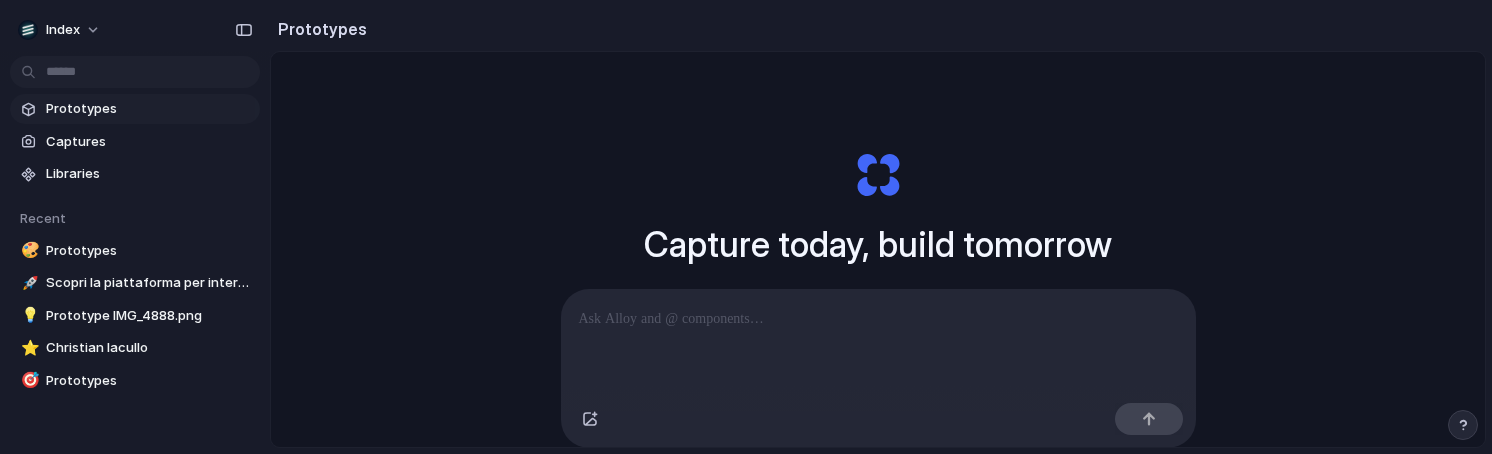 click on "Capture today, build tomorrow Clone web app Clone screenshot Start from existing page Linear" at bounding box center (878, 299) 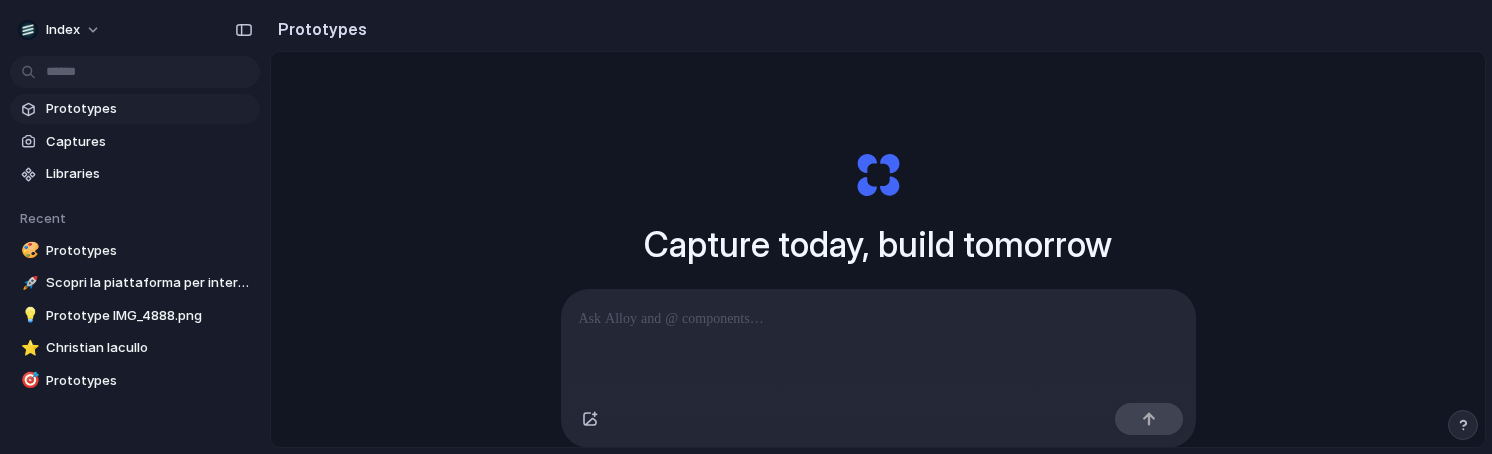 click on "Capture today, build tomorrow Clone web app Clone screenshot Start from existing page Linear" at bounding box center [878, 299] 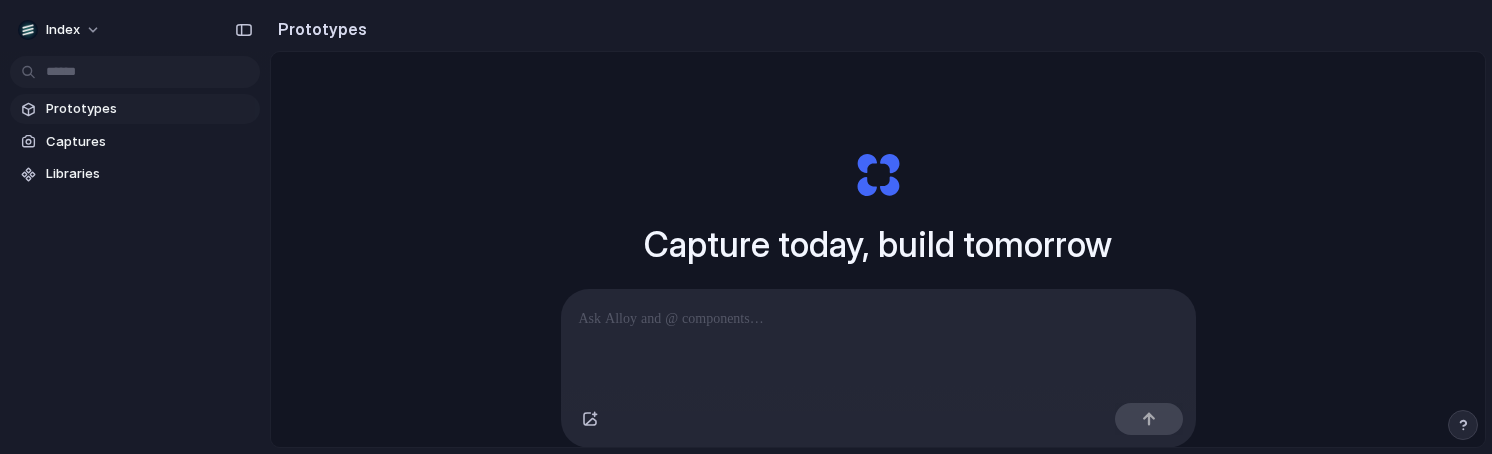 scroll, scrollTop: 0, scrollLeft: 0, axis: both 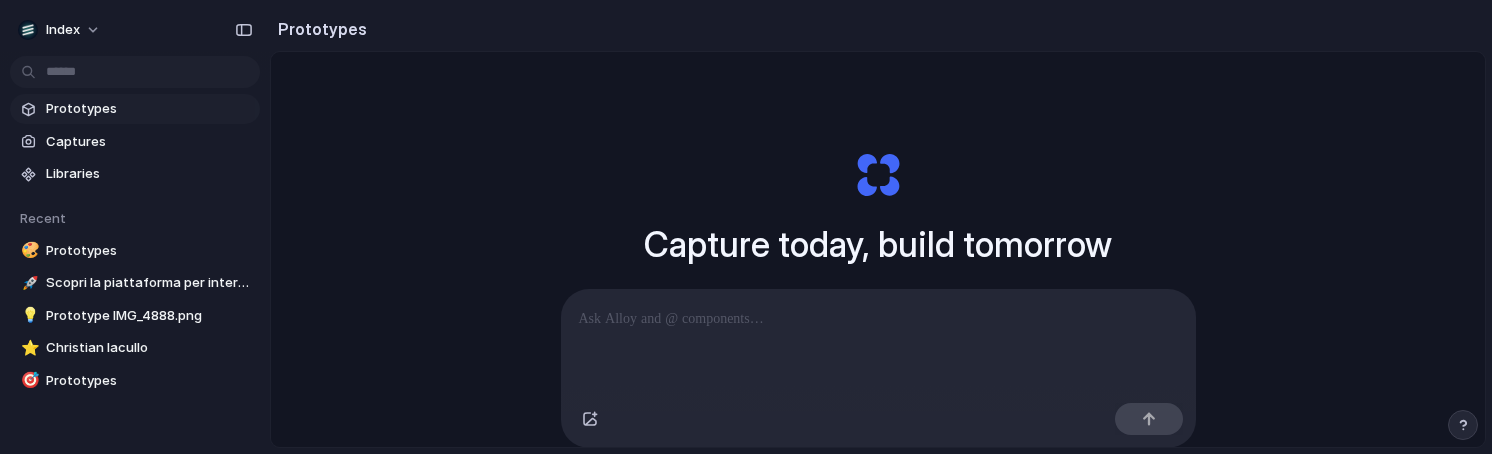 click at bounding box center (746, 227) 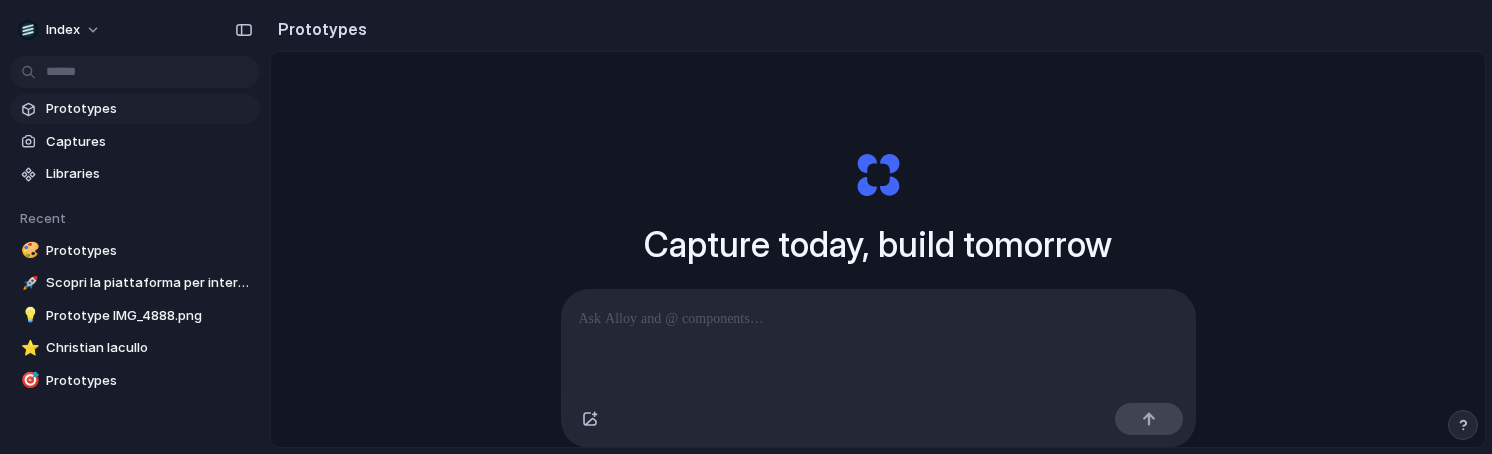 click at bounding box center [746, 227] 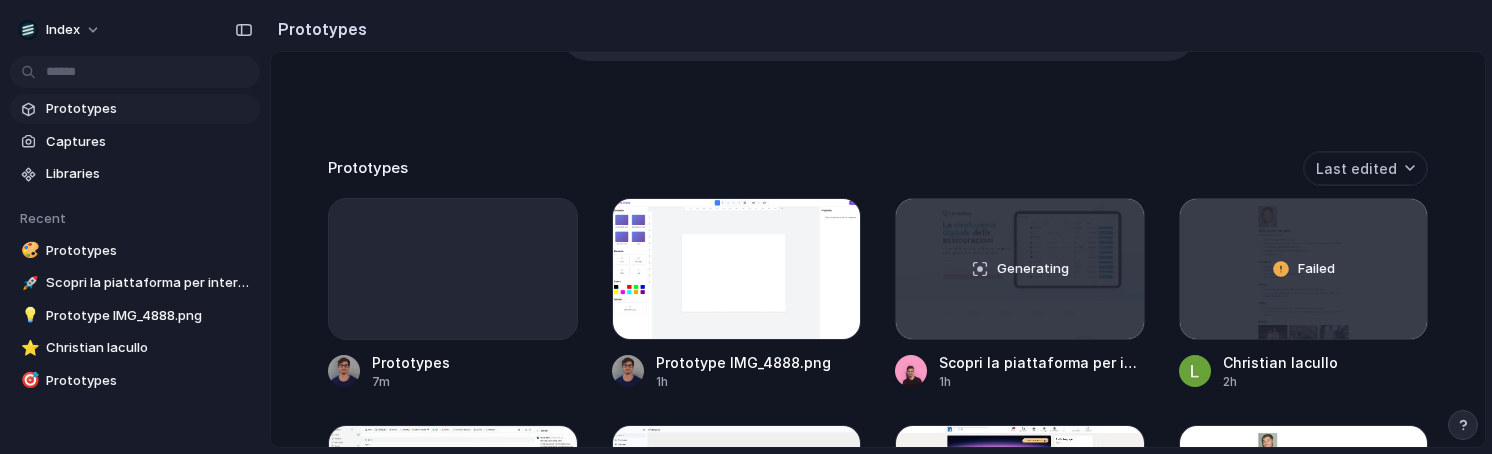 scroll, scrollTop: 0, scrollLeft: 0, axis: both 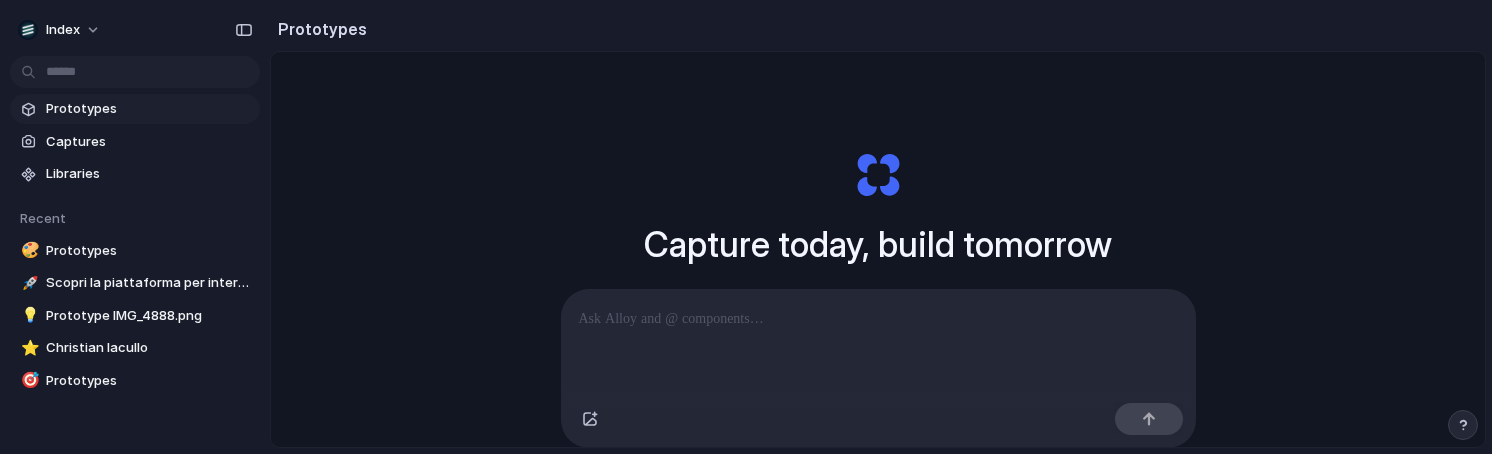 drag, startPoint x: 1452, startPoint y: 43, endPoint x: 1432, endPoint y: 48, distance: 20.615528 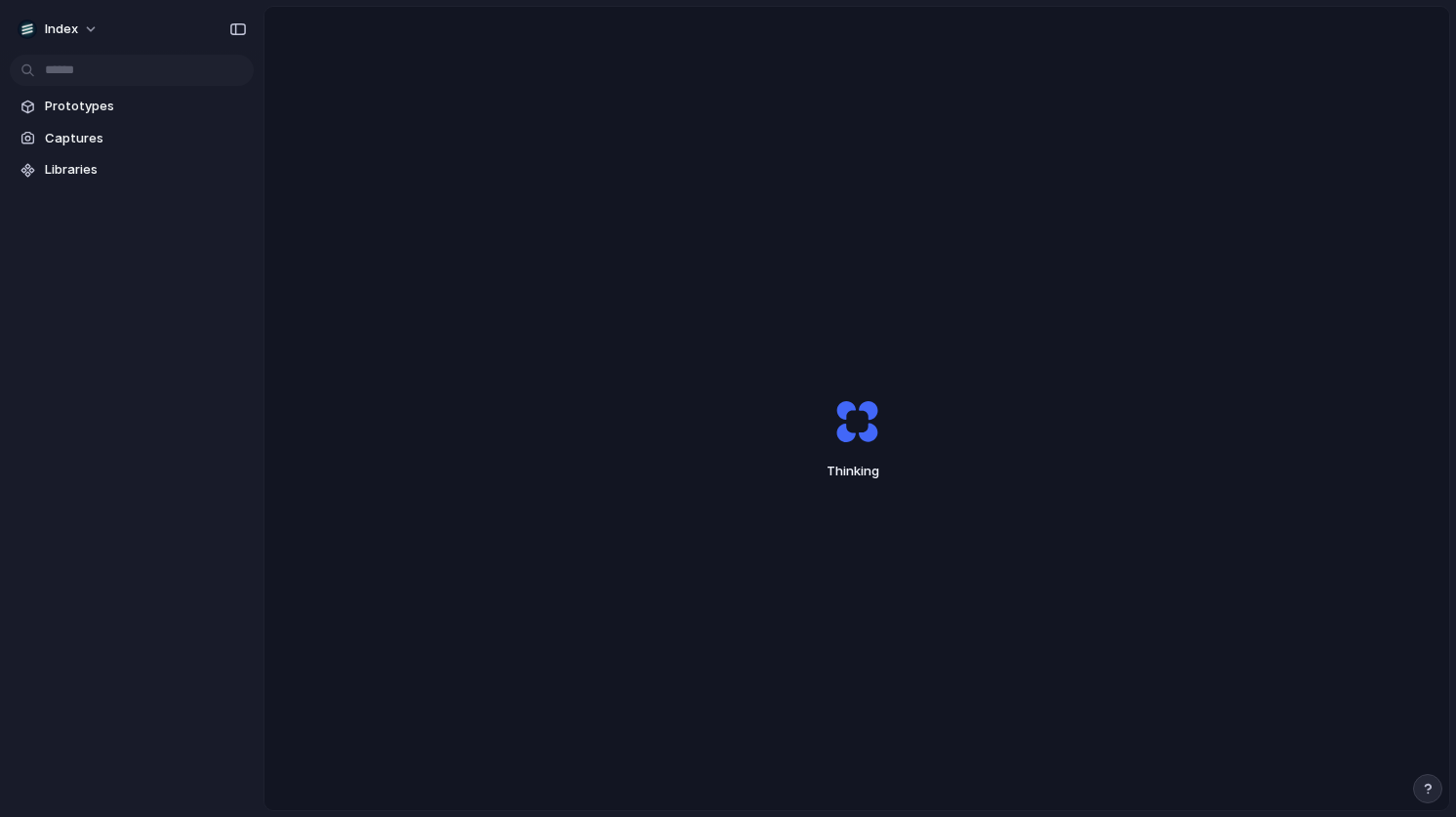 scroll, scrollTop: 0, scrollLeft: 0, axis: both 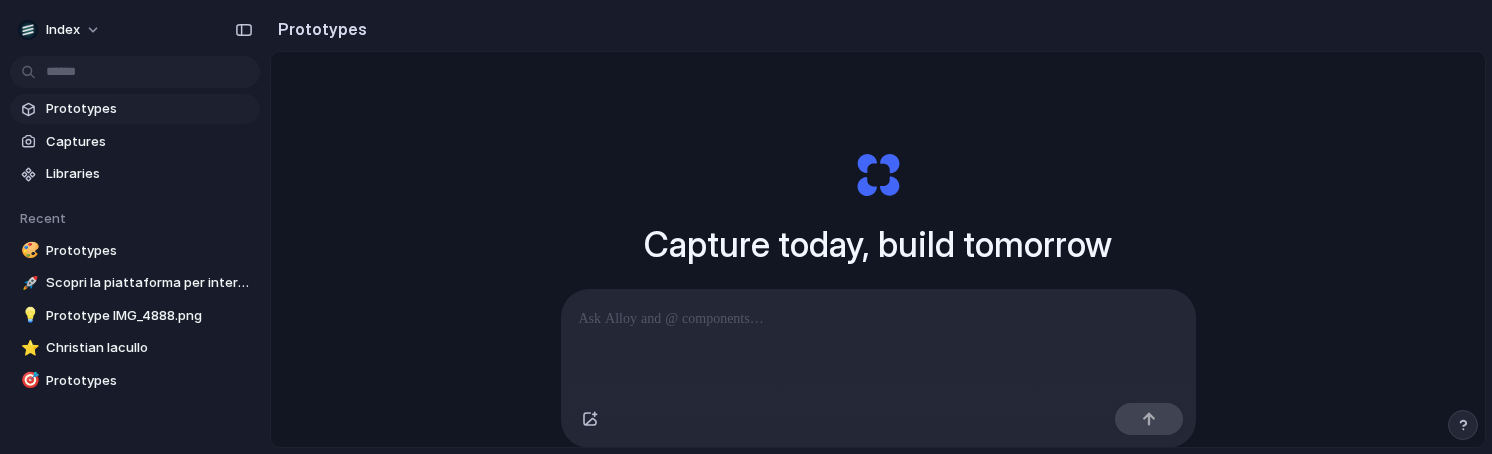 click at bounding box center (746, 227) 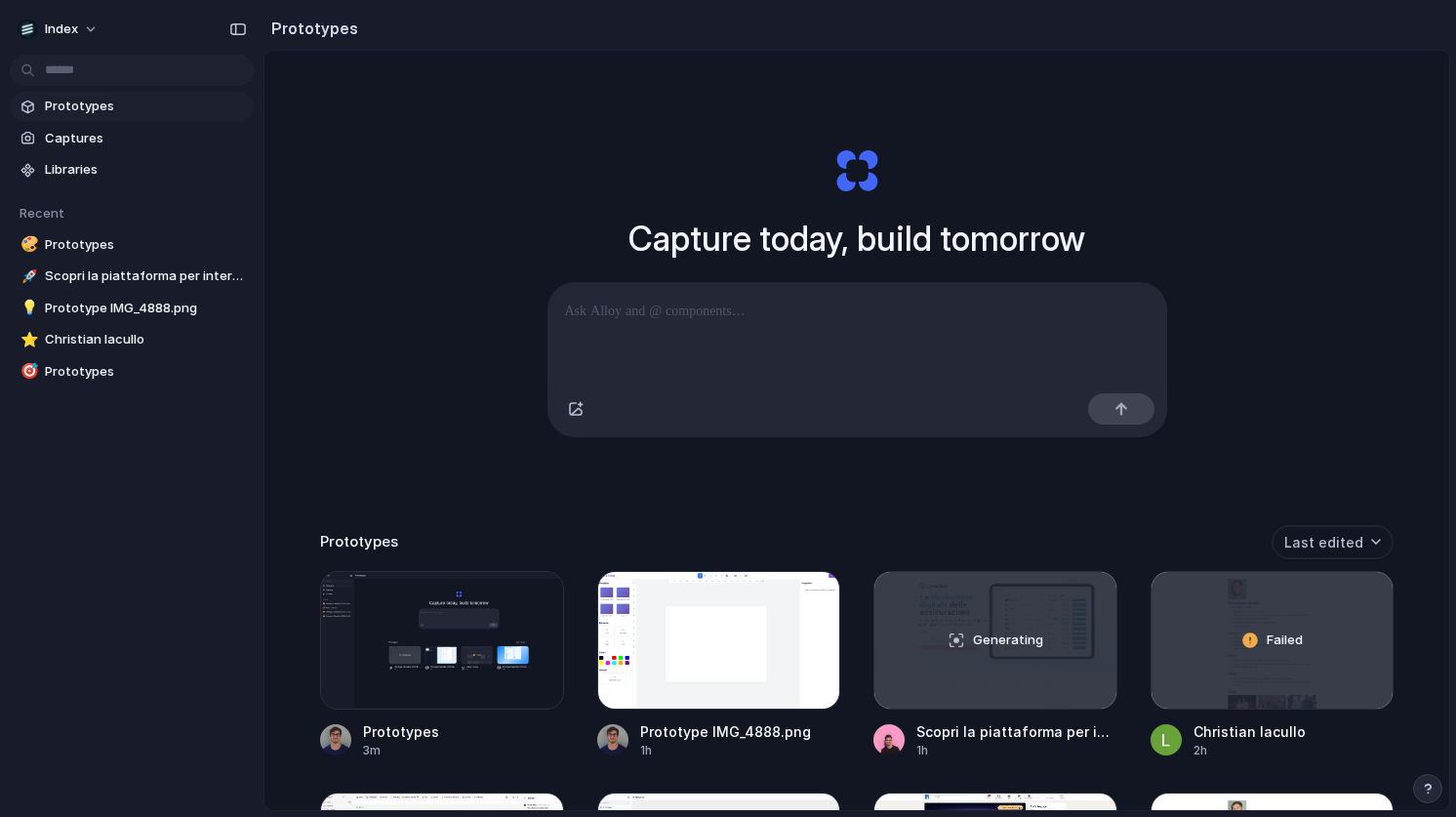 click on "Capture today, build tomorrow Clone web app Clone screenshot Start from existing page Linear" at bounding box center [857, 292] 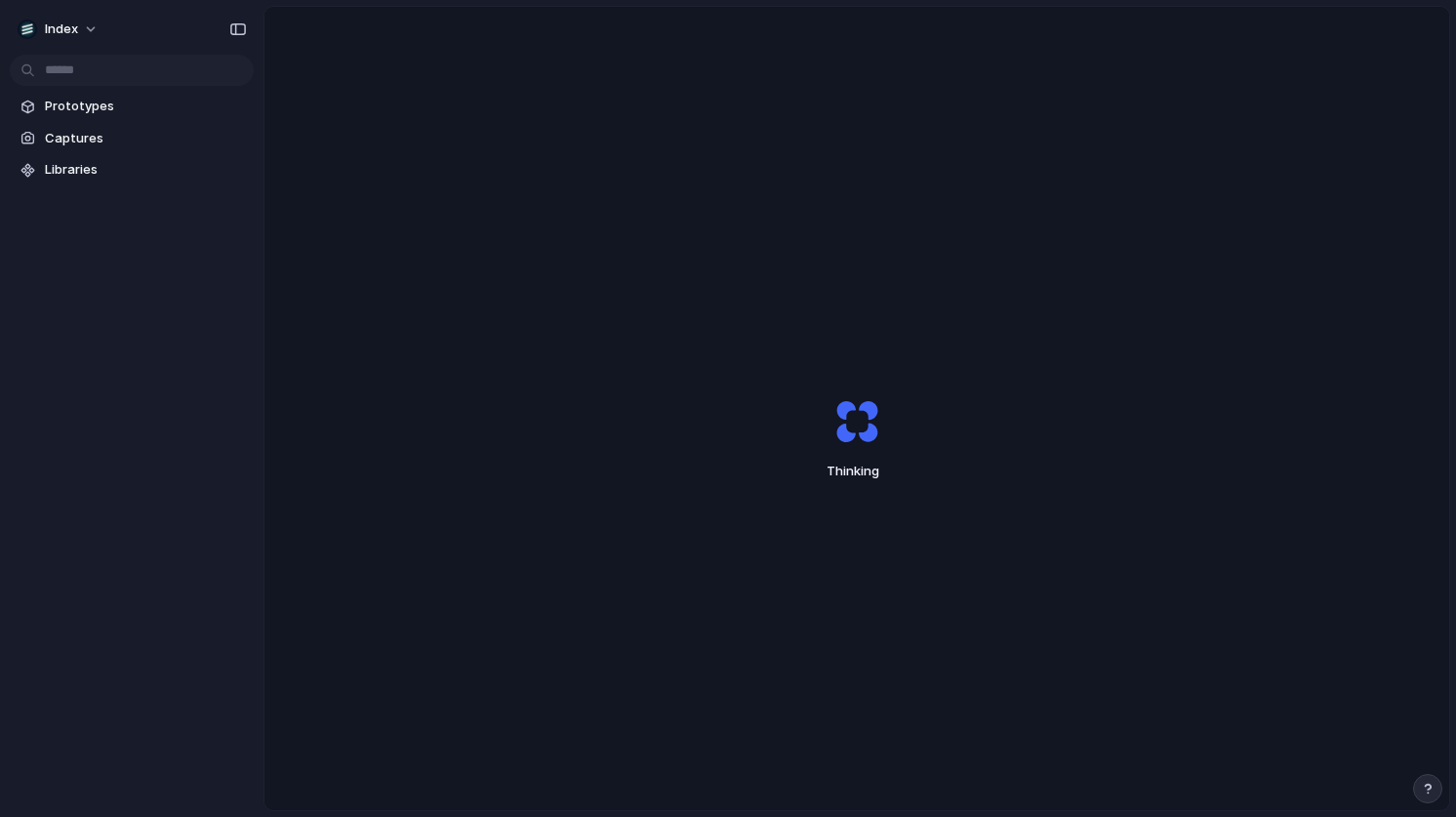 scroll, scrollTop: 0, scrollLeft: 0, axis: both 